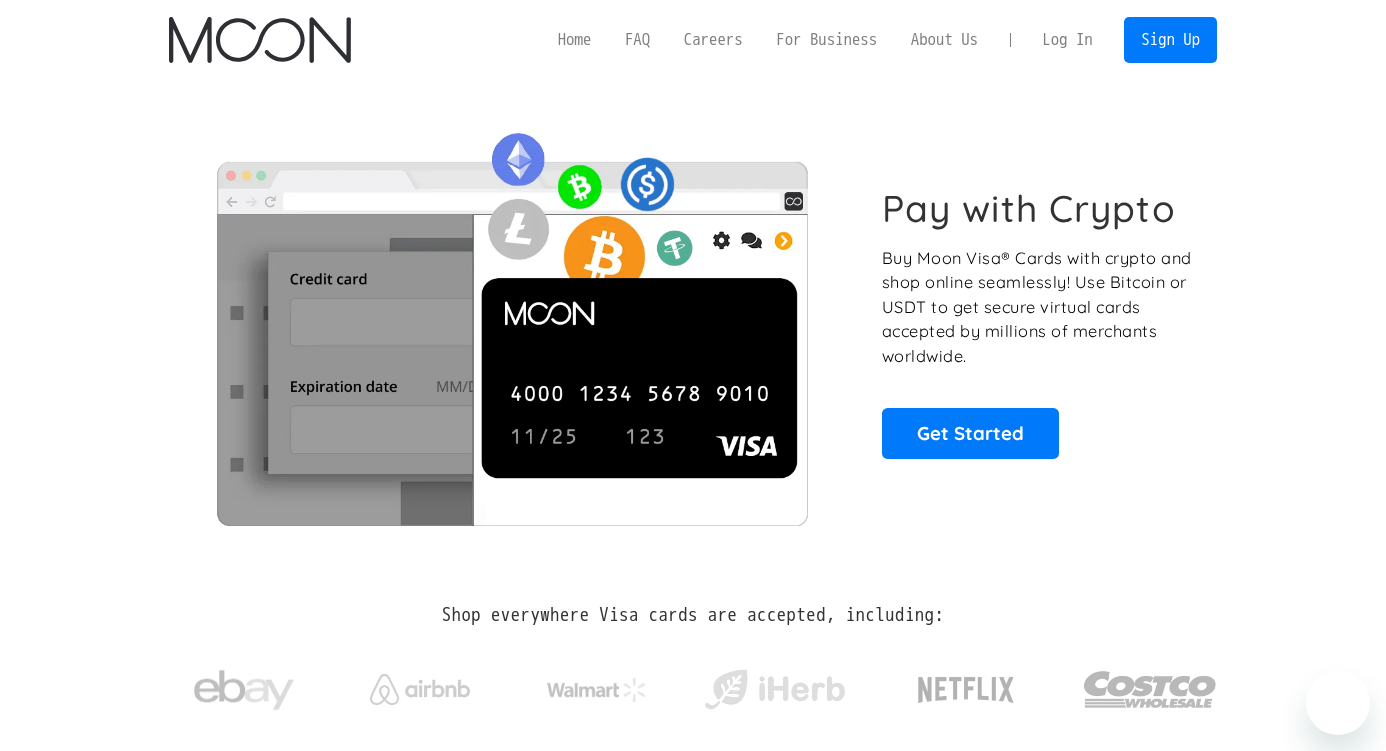 scroll, scrollTop: 0, scrollLeft: 0, axis: both 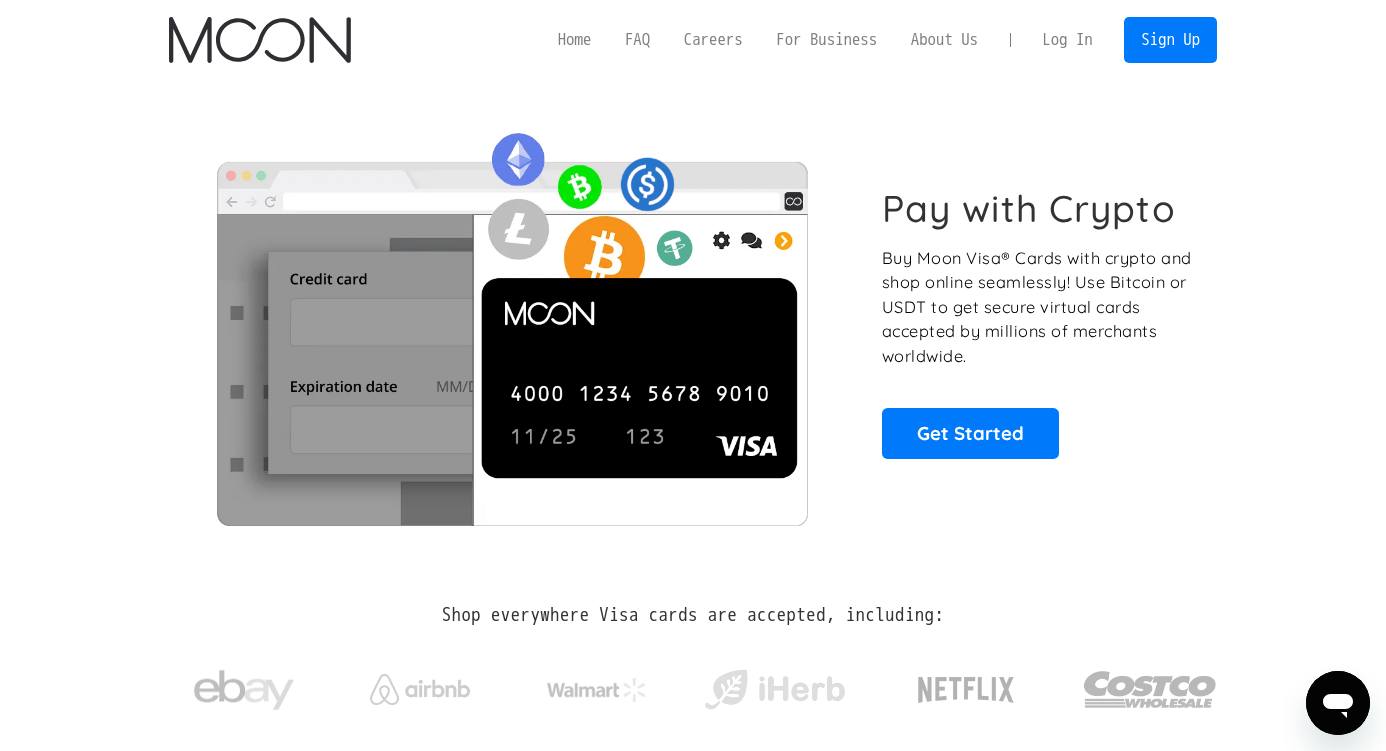 click on "Log In" at bounding box center (1067, 40) 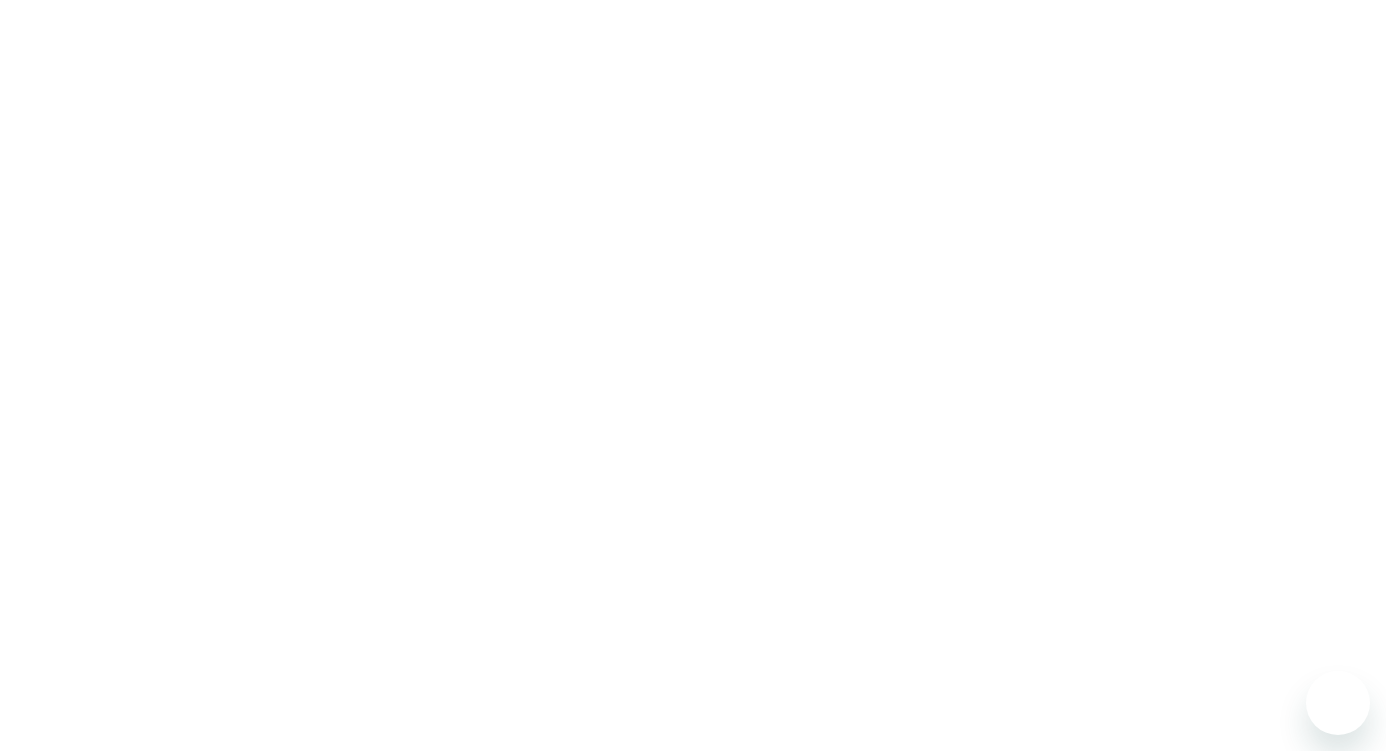 scroll, scrollTop: 0, scrollLeft: 0, axis: both 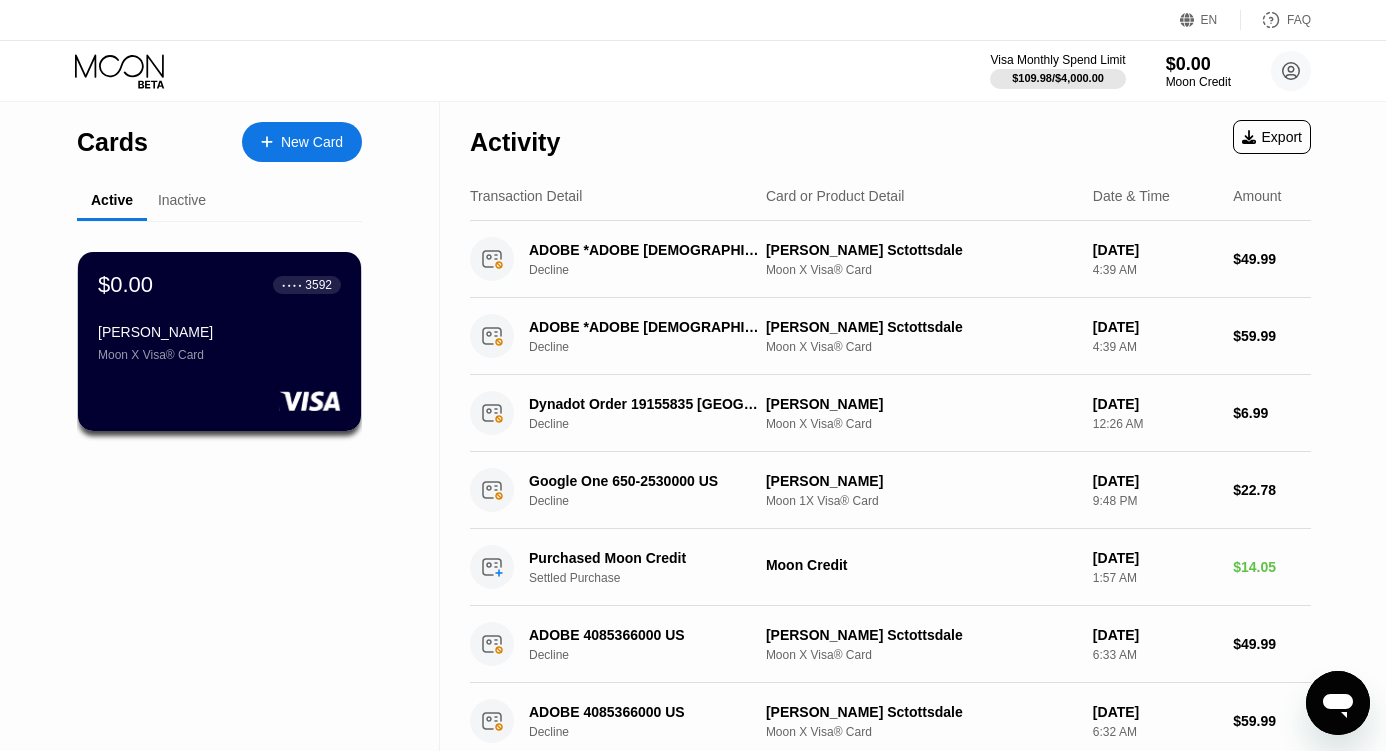 click at bounding box center (1338, 703) 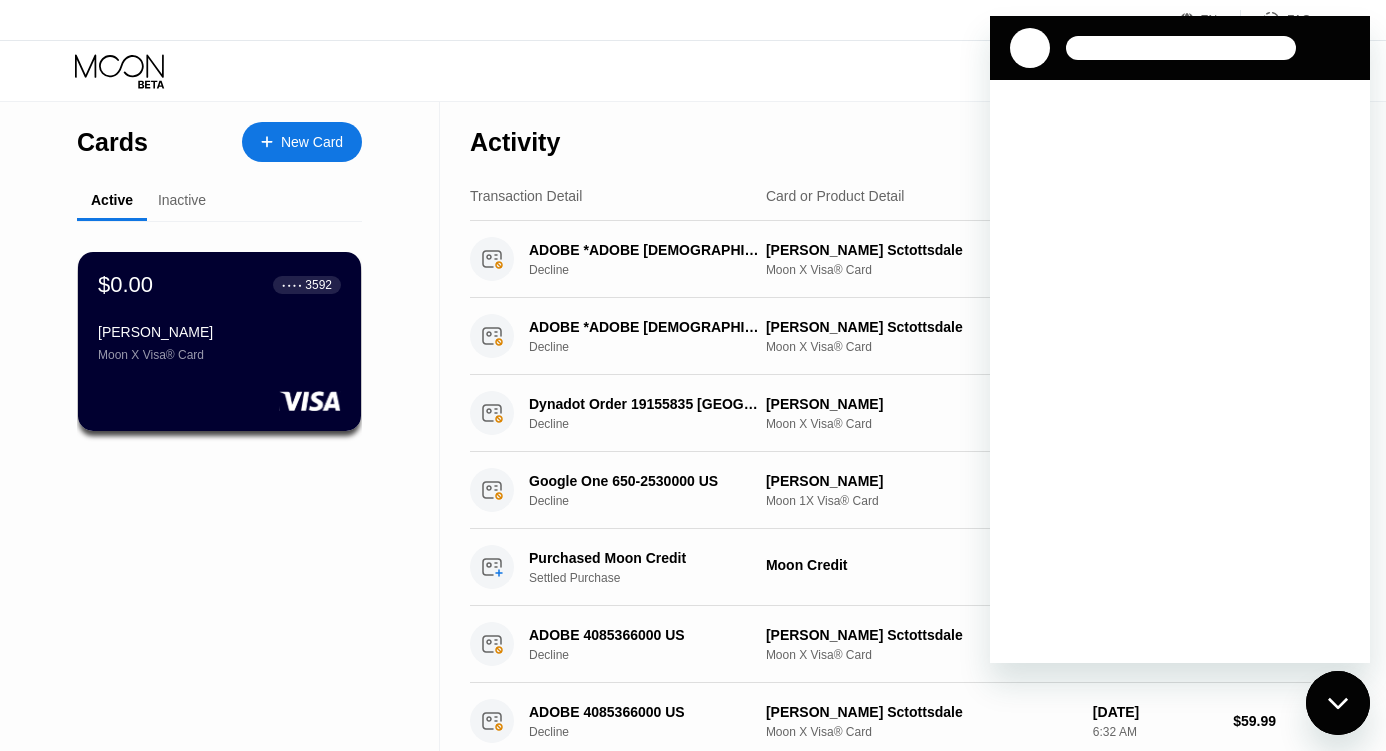 scroll, scrollTop: 0, scrollLeft: 0, axis: both 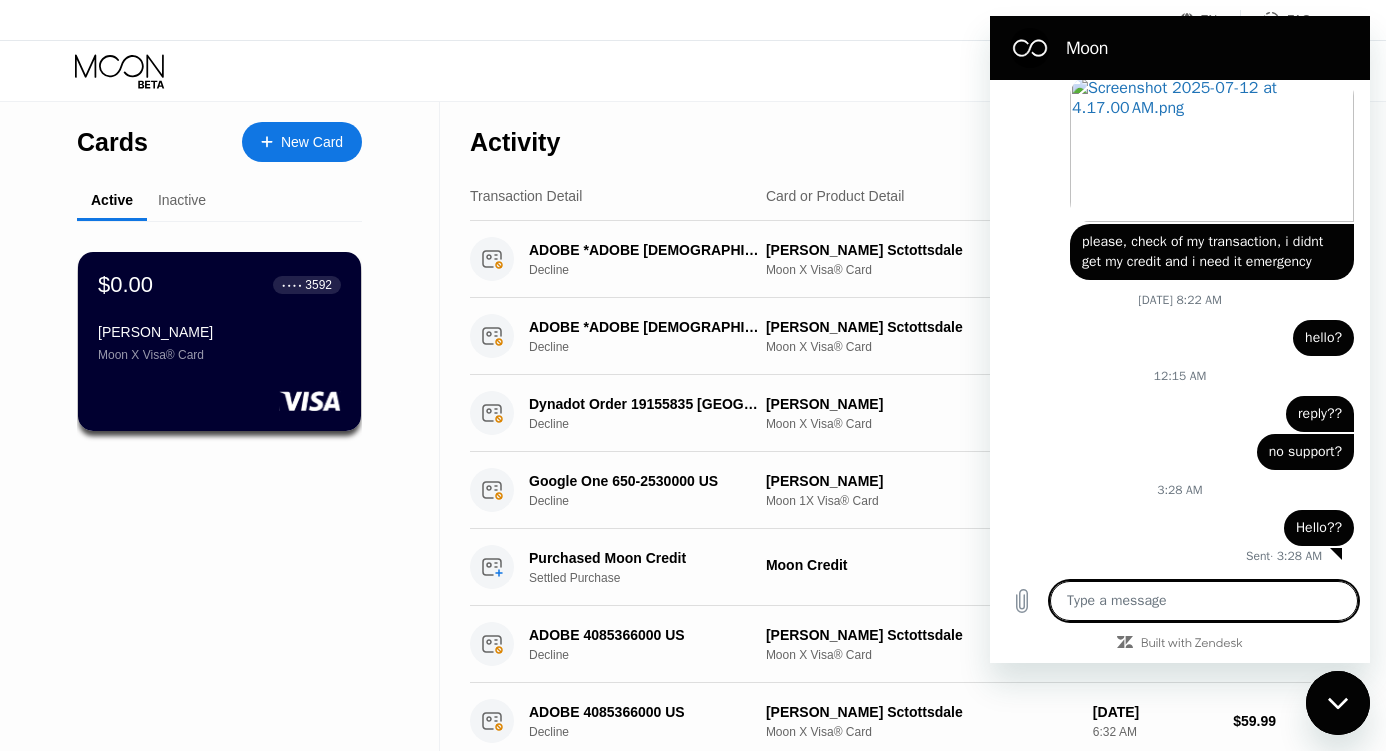 click 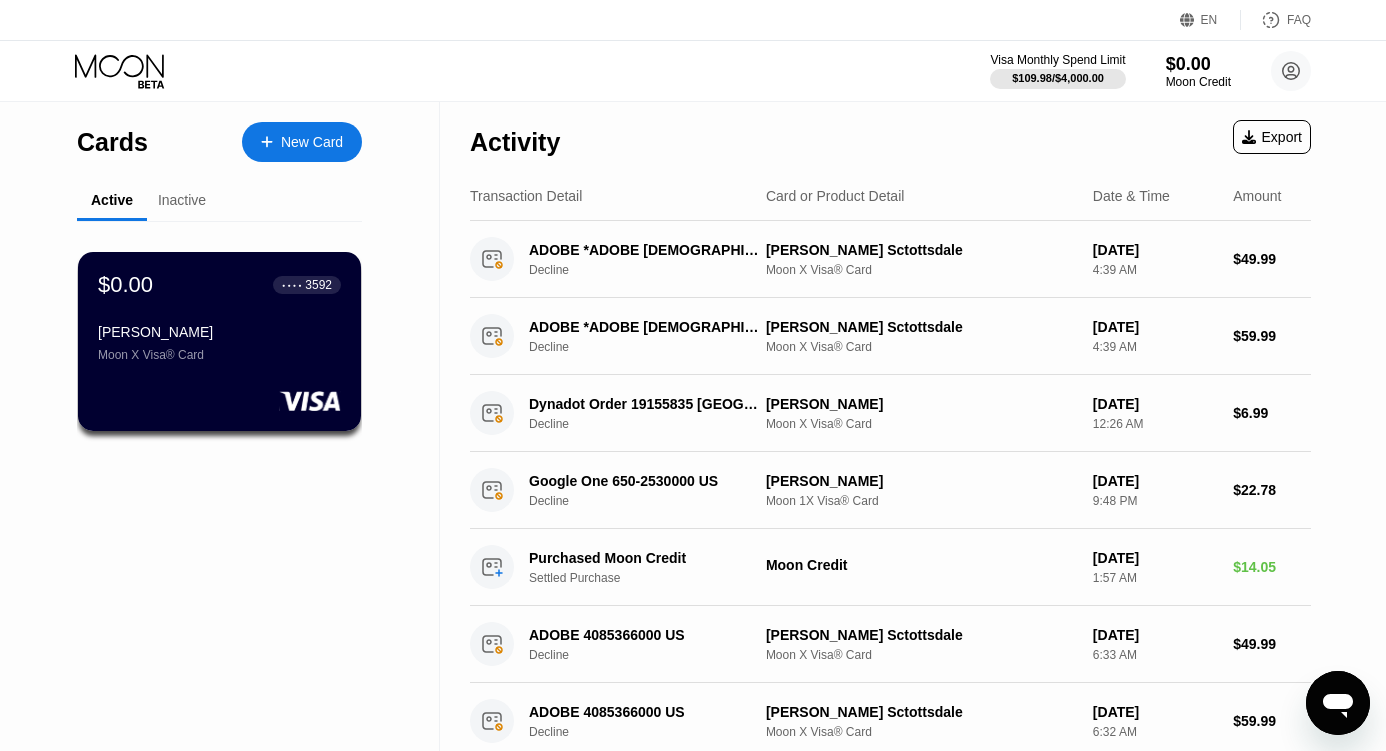 click 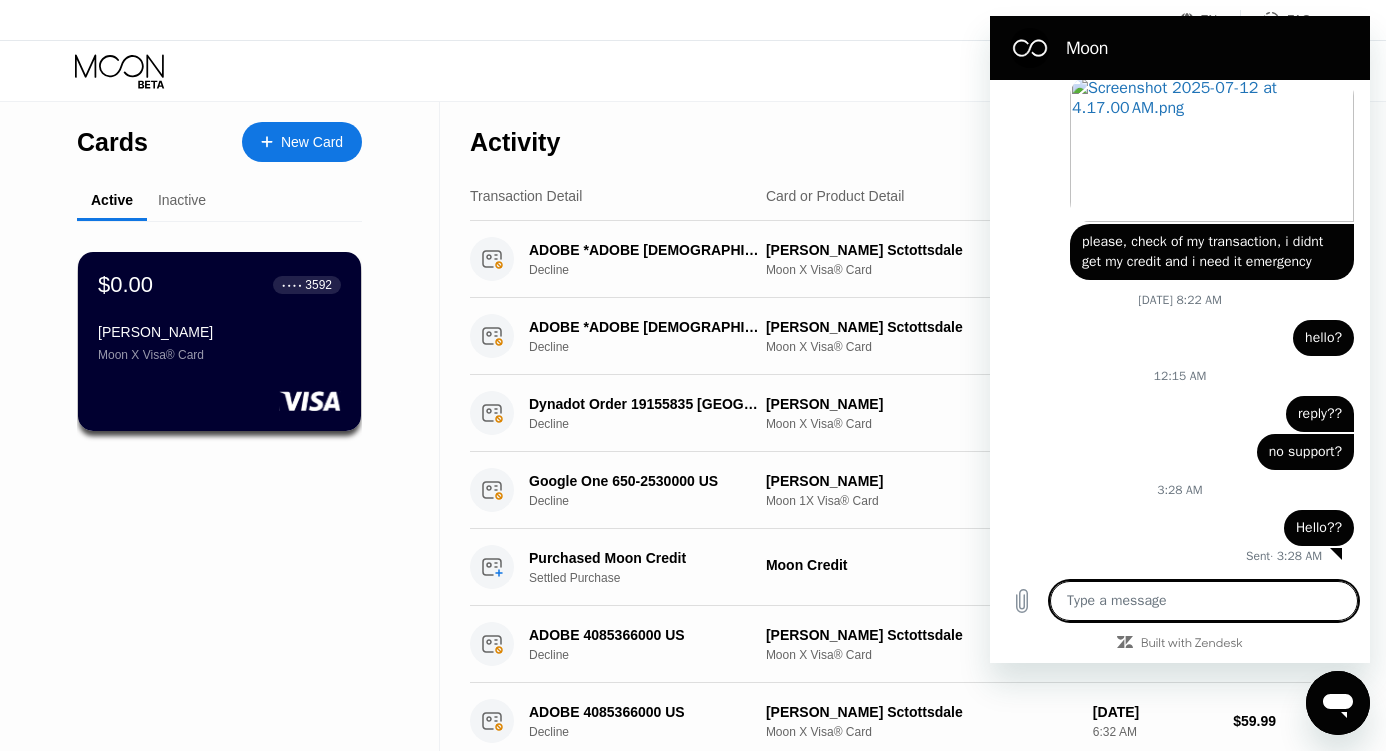 scroll, scrollTop: 0, scrollLeft: 0, axis: both 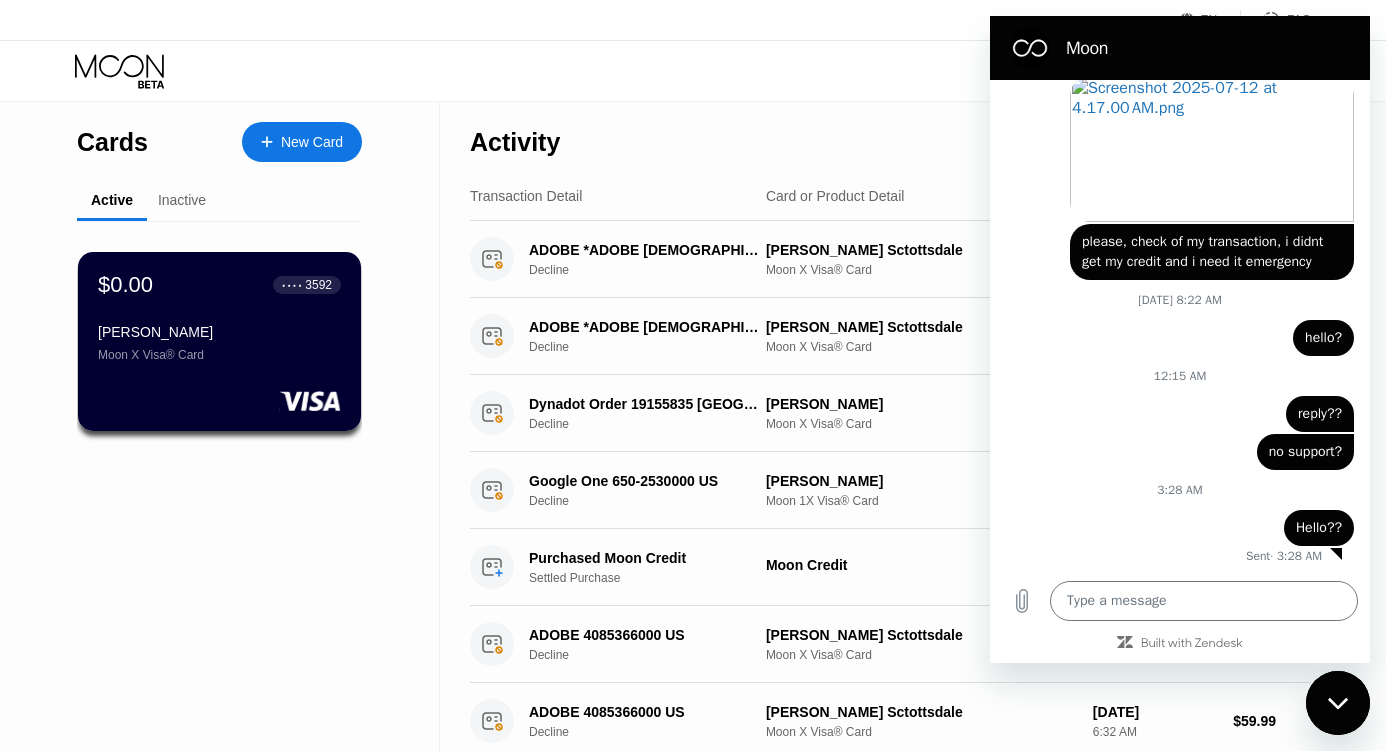 click 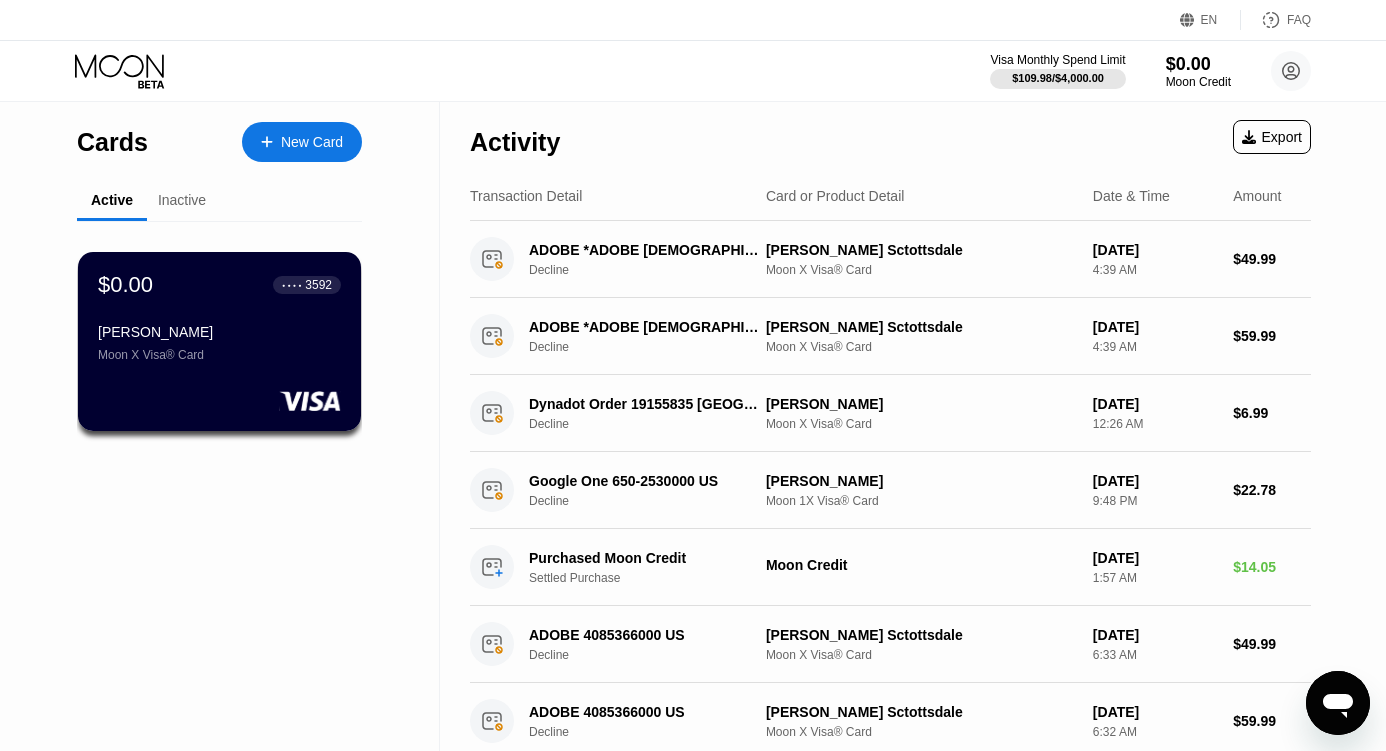 type on "x" 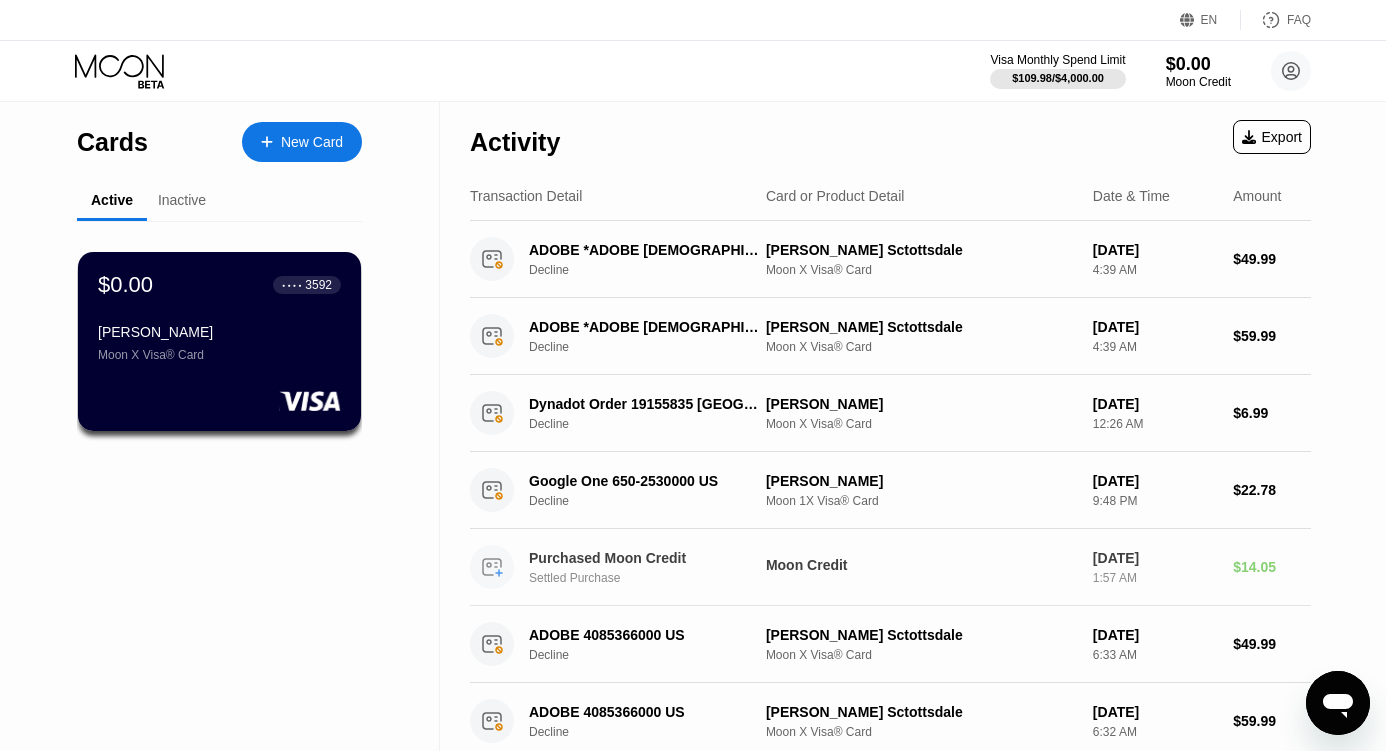 click on "[DATE]" at bounding box center [1155, 558] 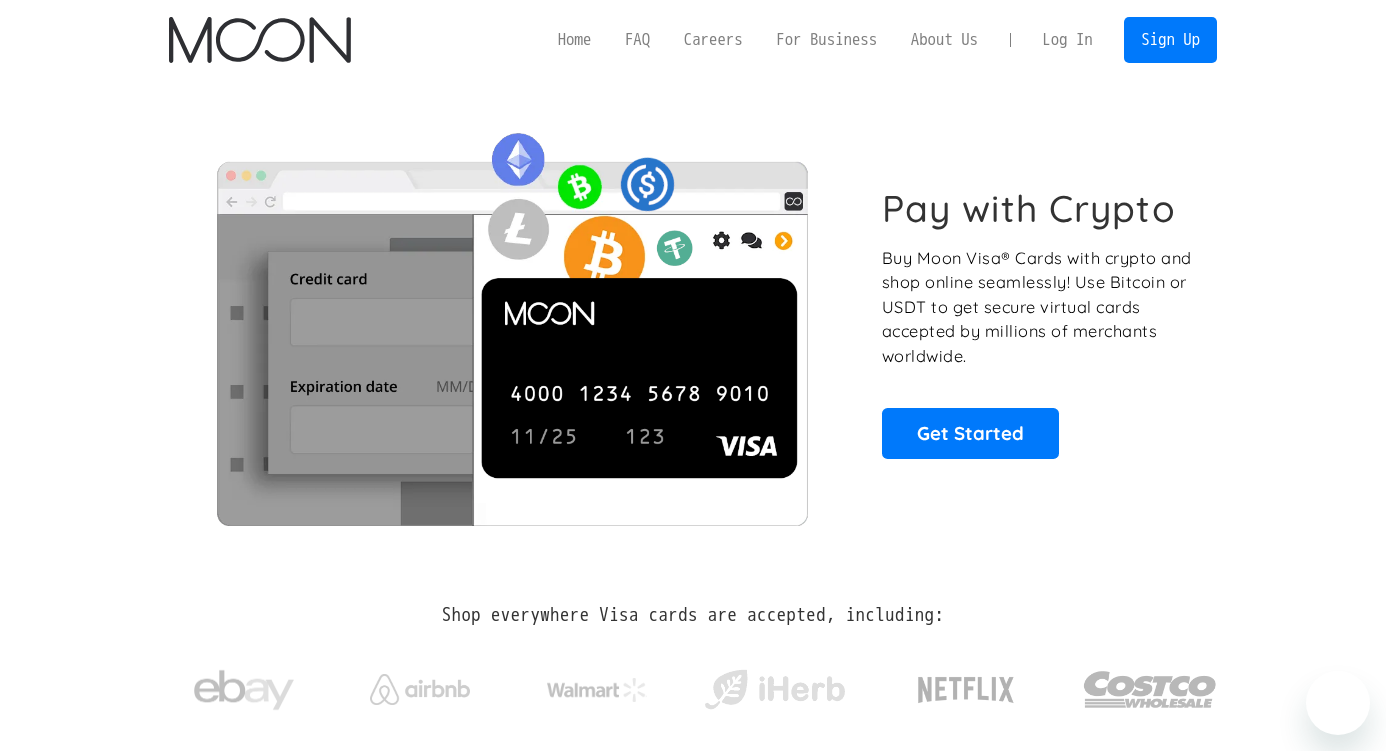scroll, scrollTop: 0, scrollLeft: 0, axis: both 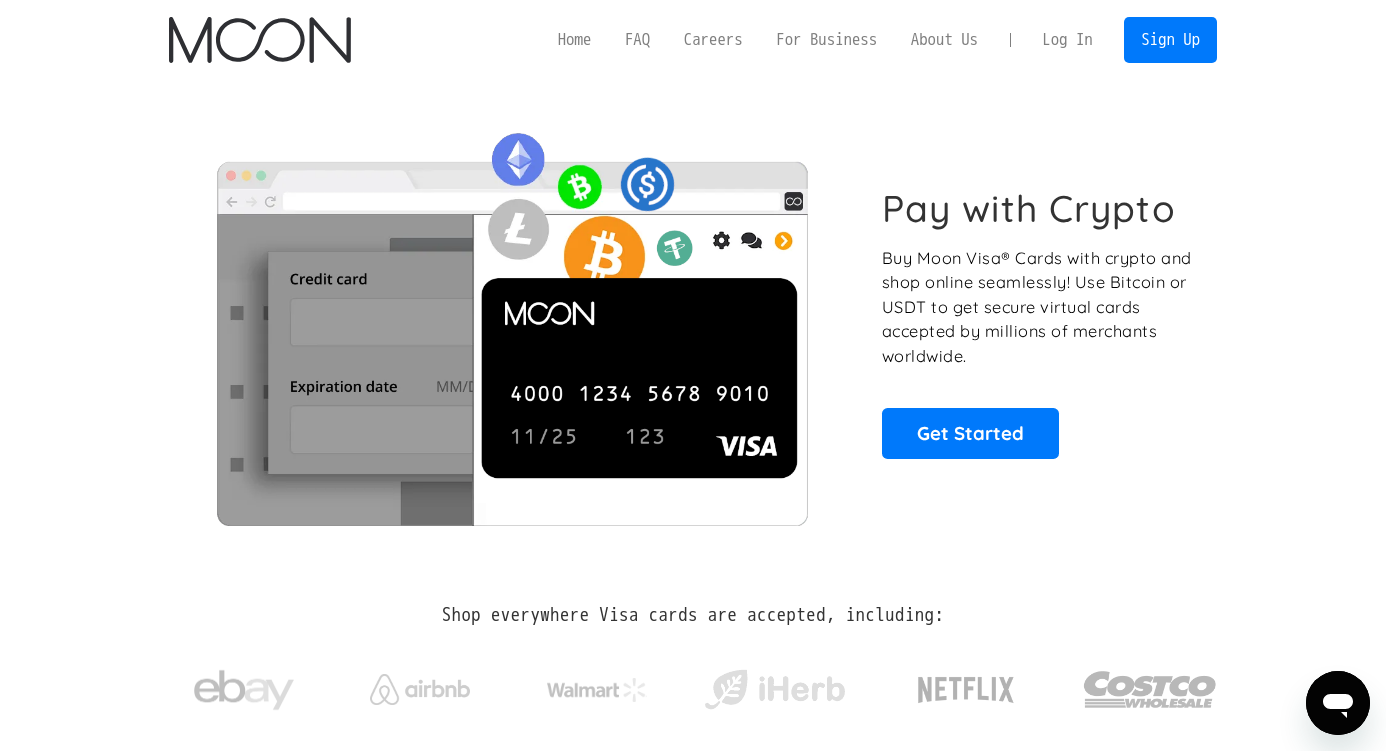 click on "Log In" at bounding box center (1067, 40) 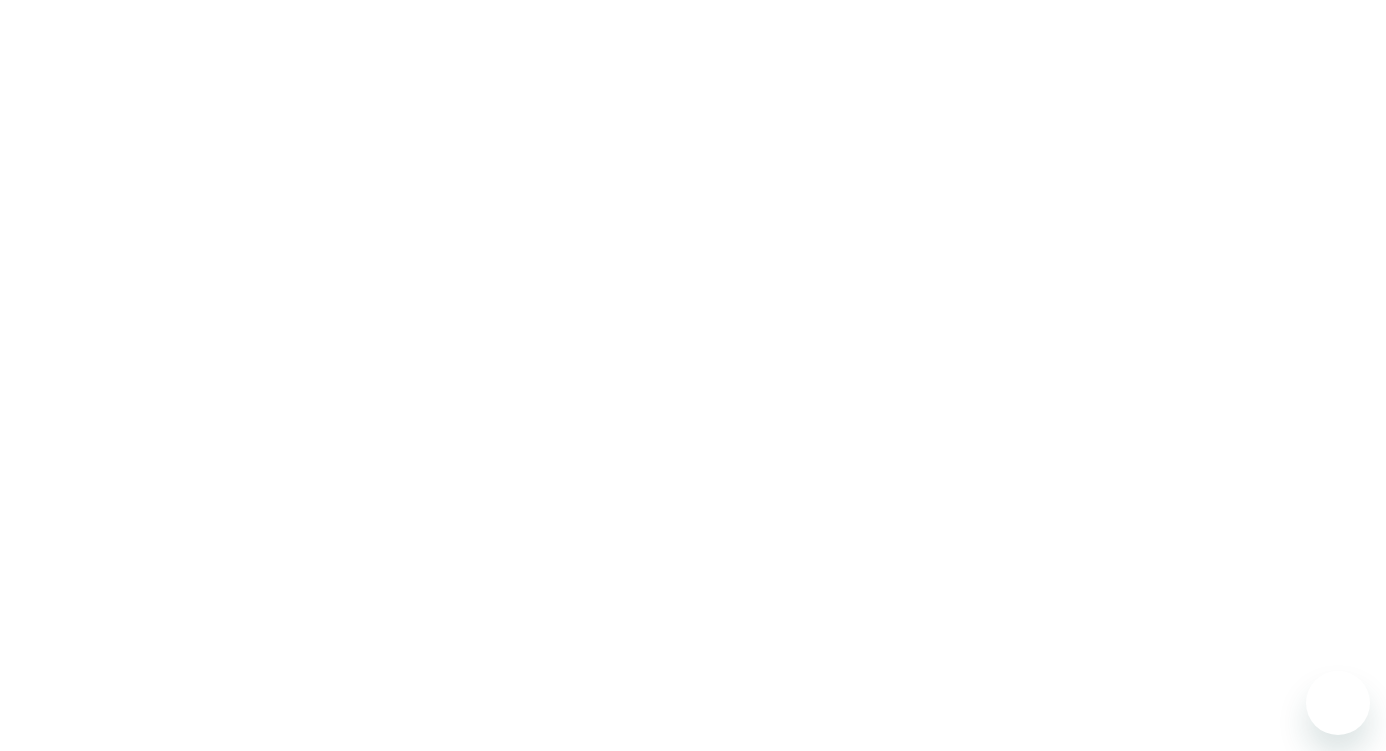 scroll, scrollTop: 0, scrollLeft: 0, axis: both 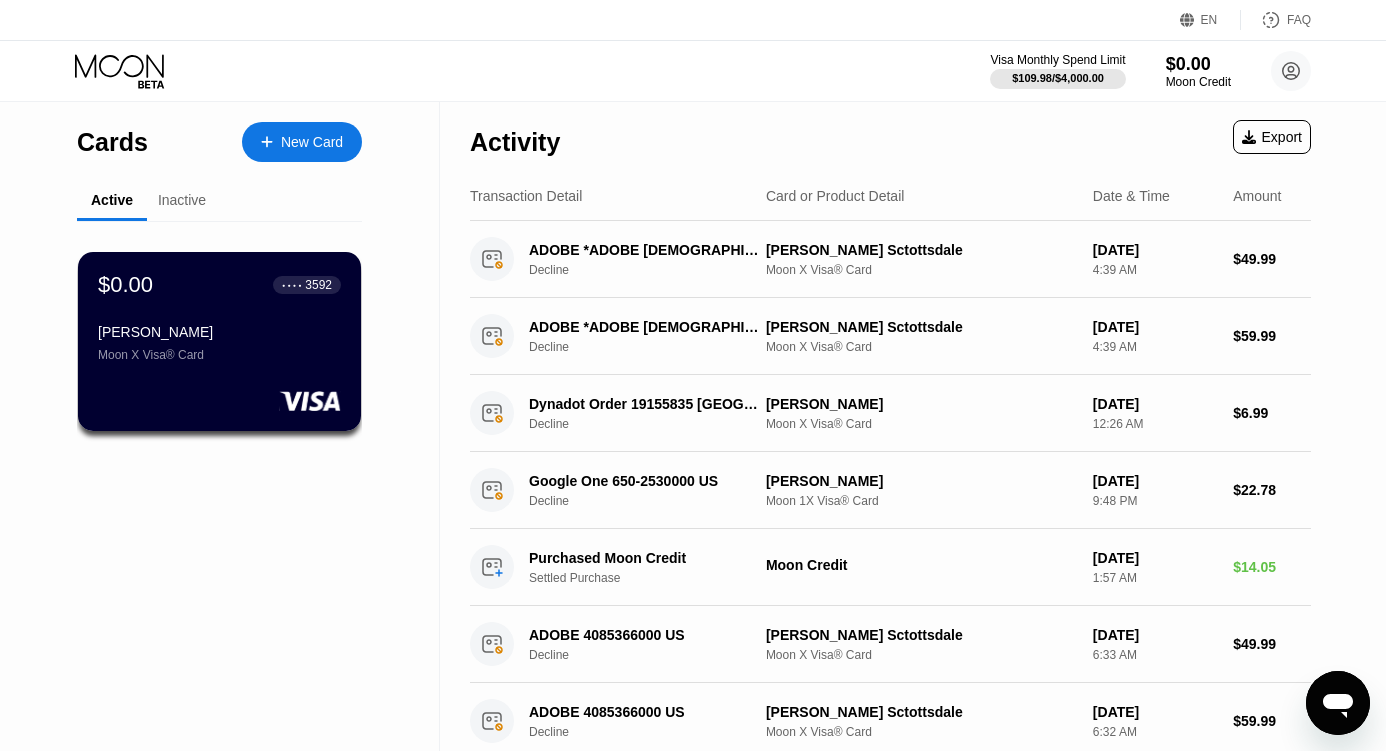 click on "Inactive" at bounding box center [182, 201] 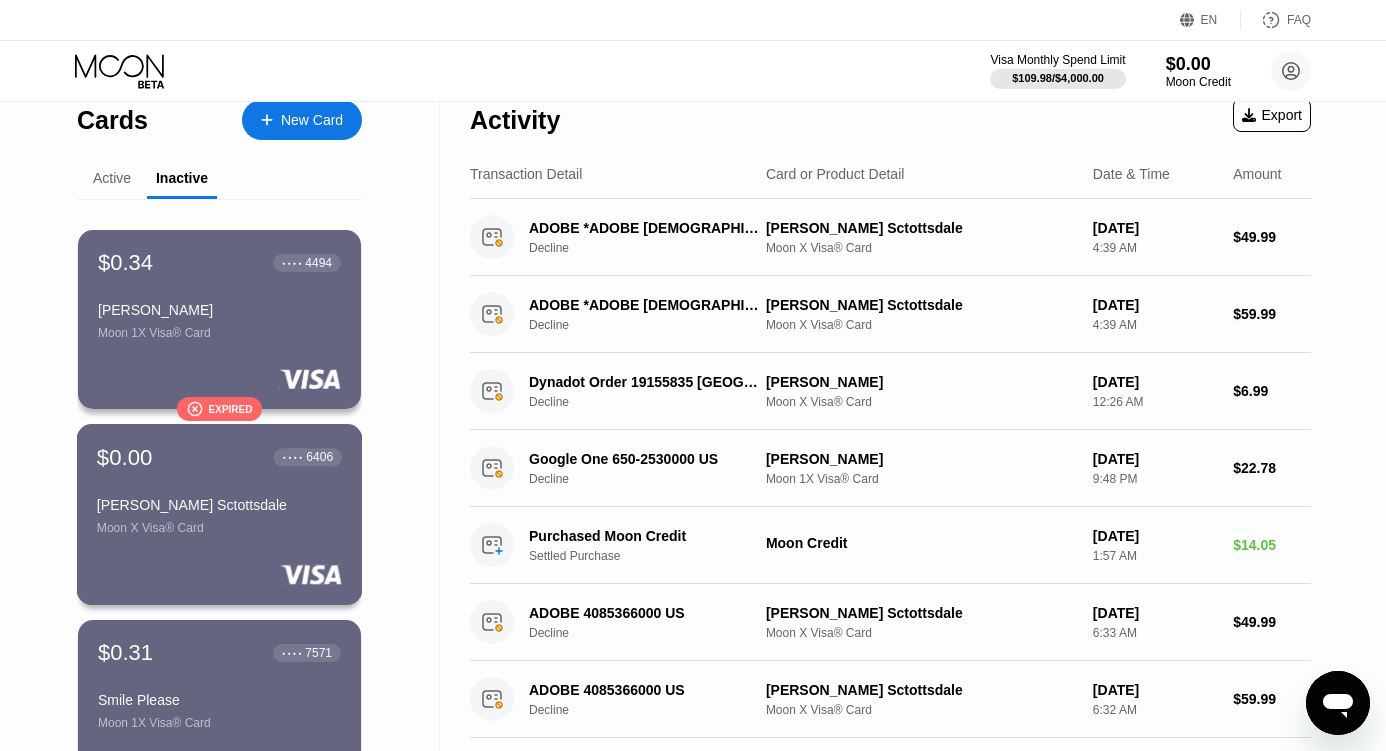 scroll, scrollTop: 0, scrollLeft: 0, axis: both 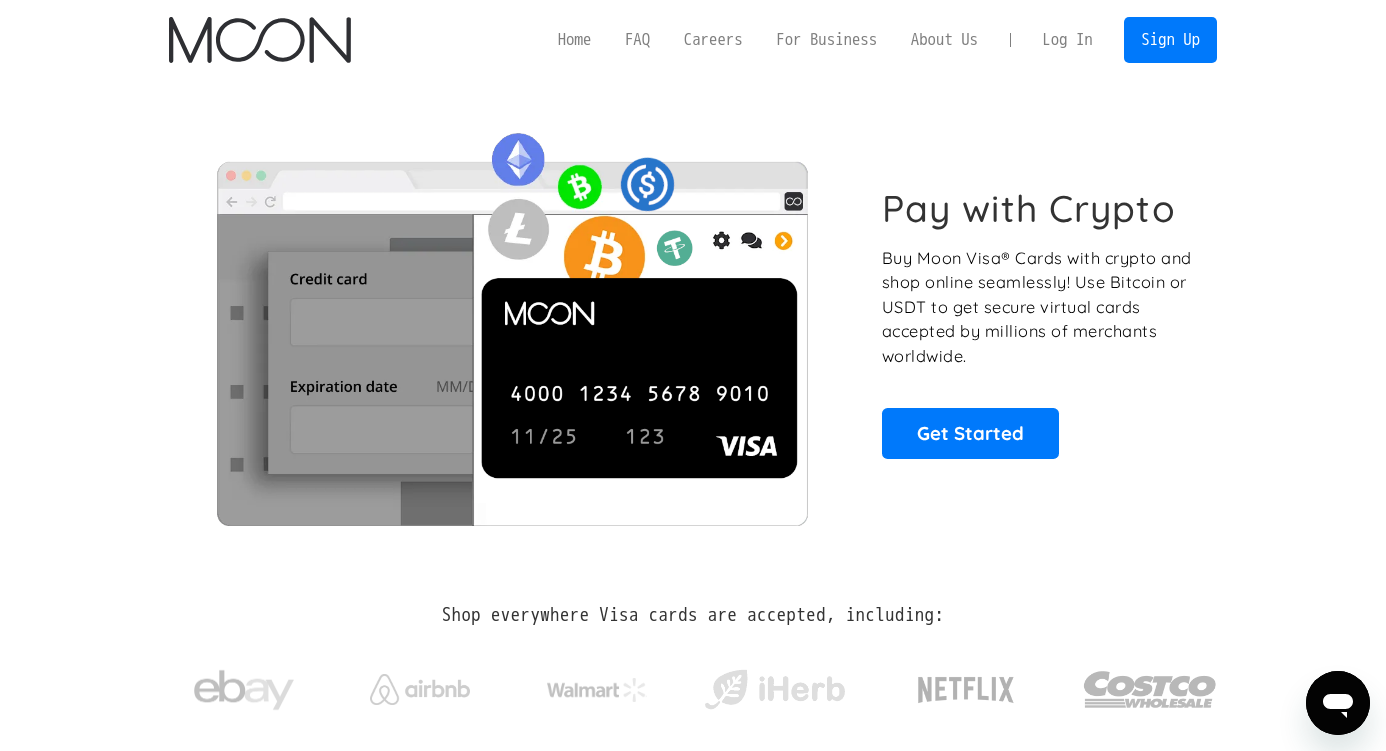 click on "Log In" at bounding box center (1067, 40) 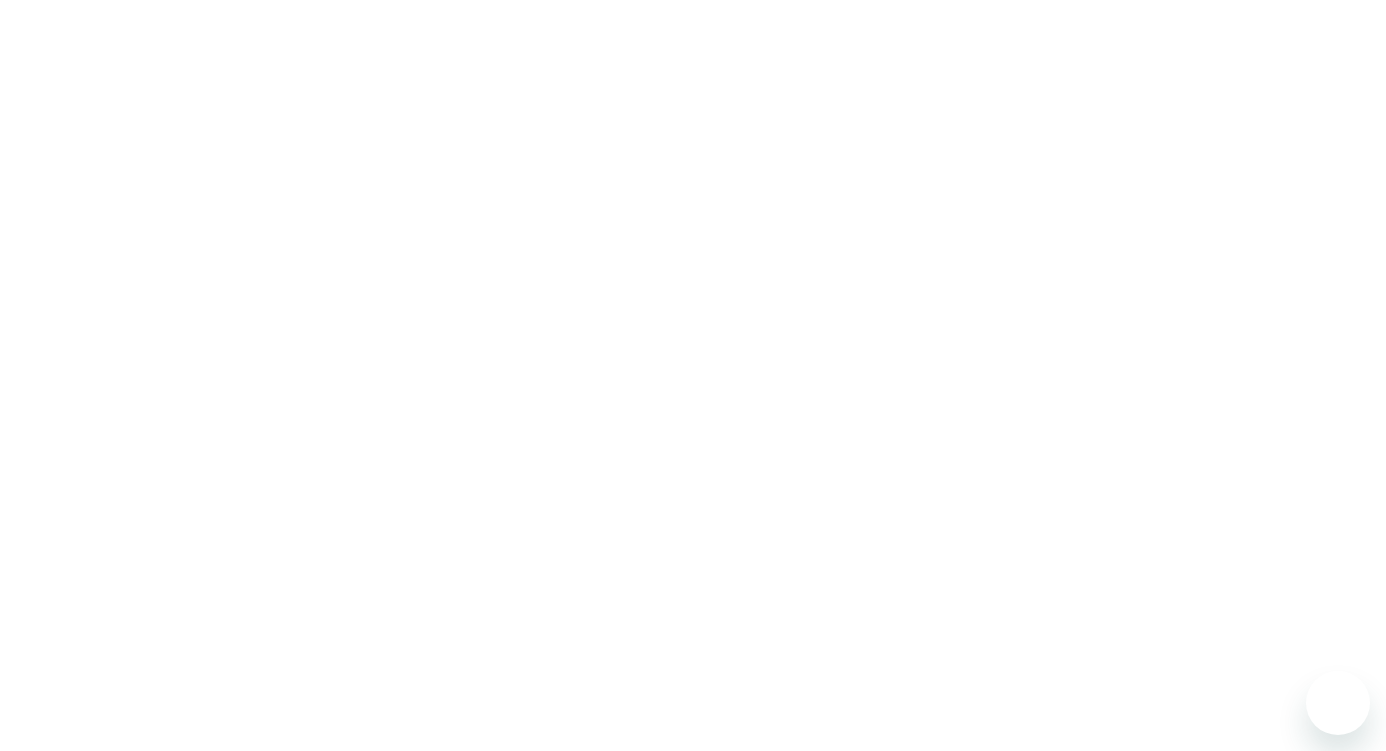 scroll, scrollTop: 0, scrollLeft: 0, axis: both 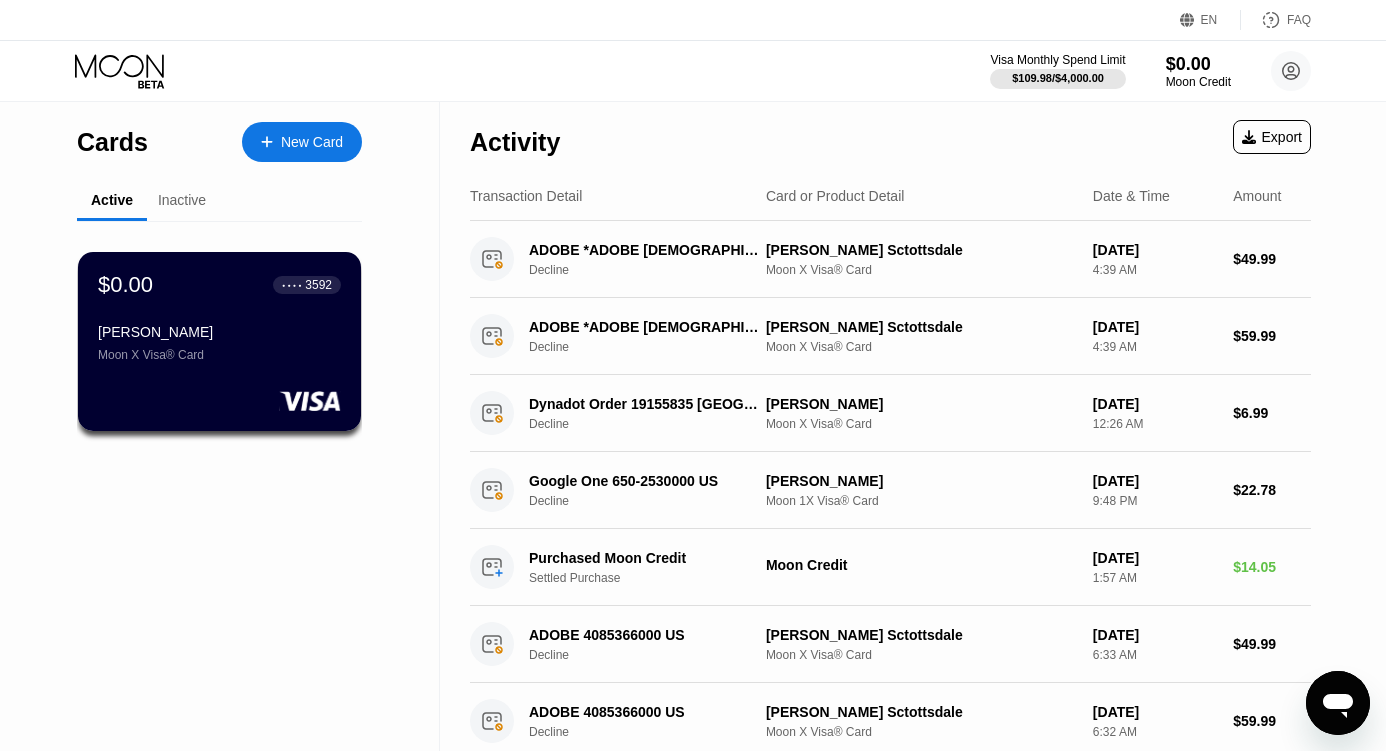 click 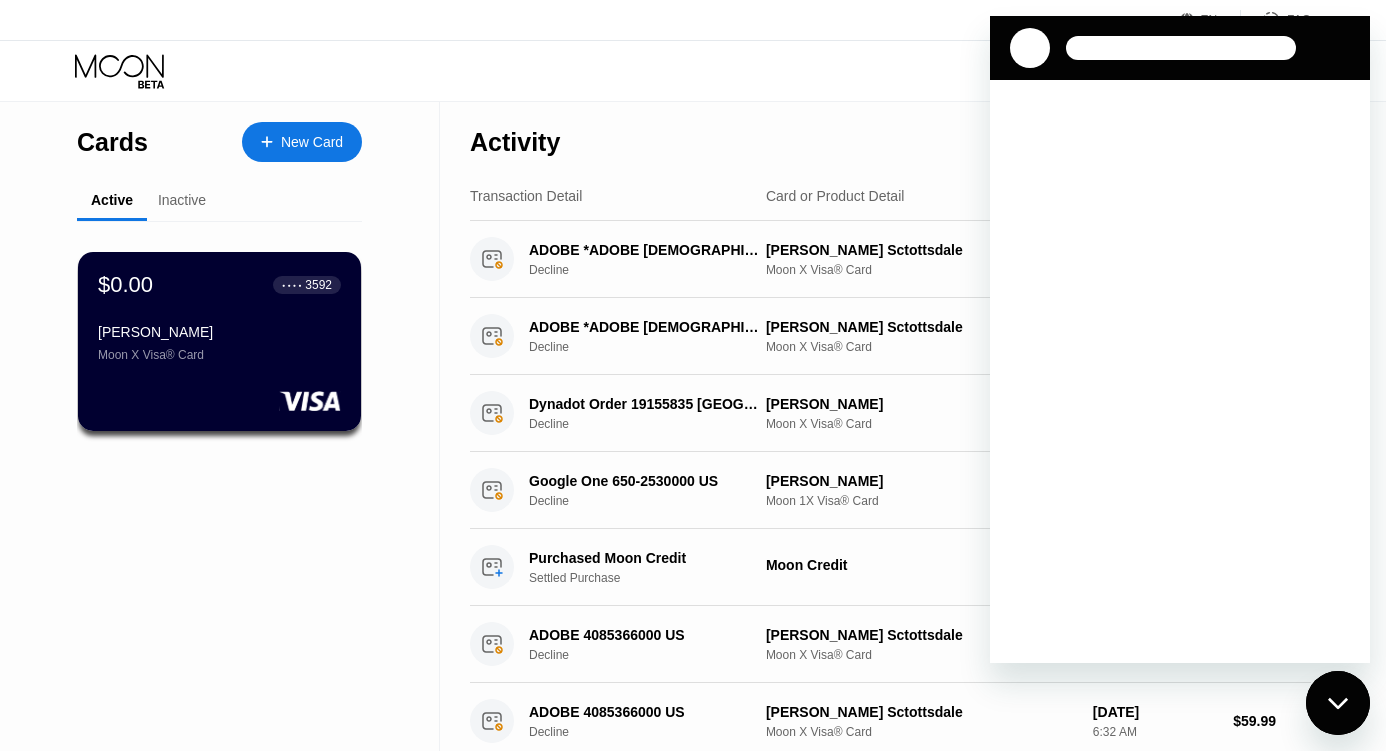 scroll, scrollTop: 0, scrollLeft: 0, axis: both 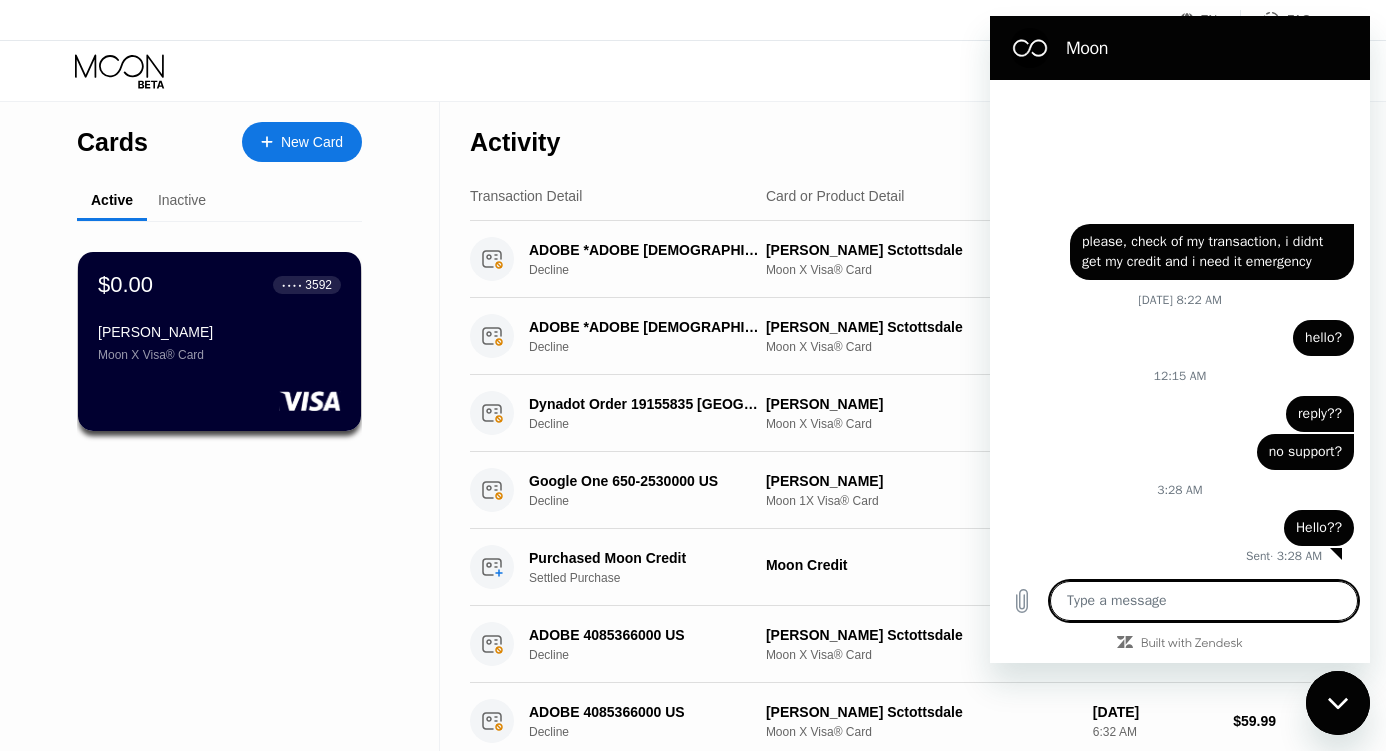 type on "x" 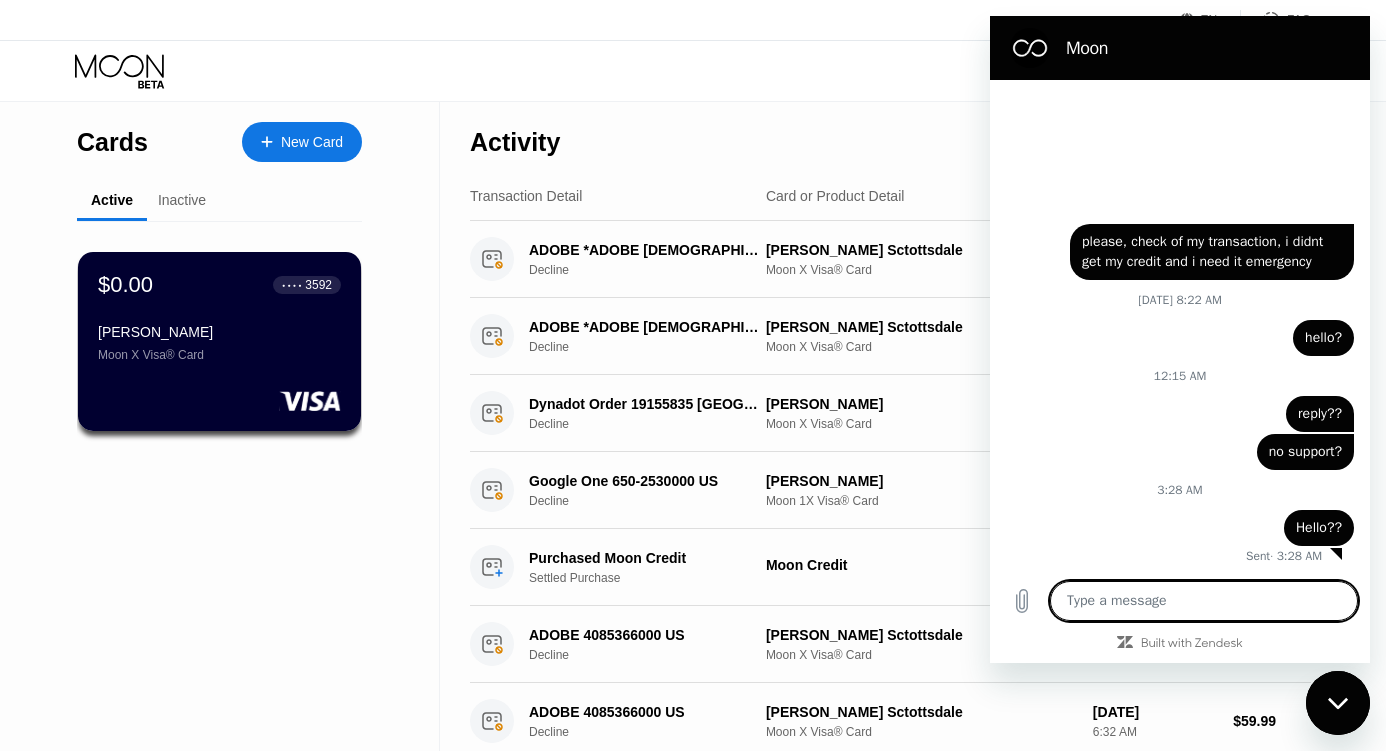 scroll, scrollTop: 1272, scrollLeft: 0, axis: vertical 